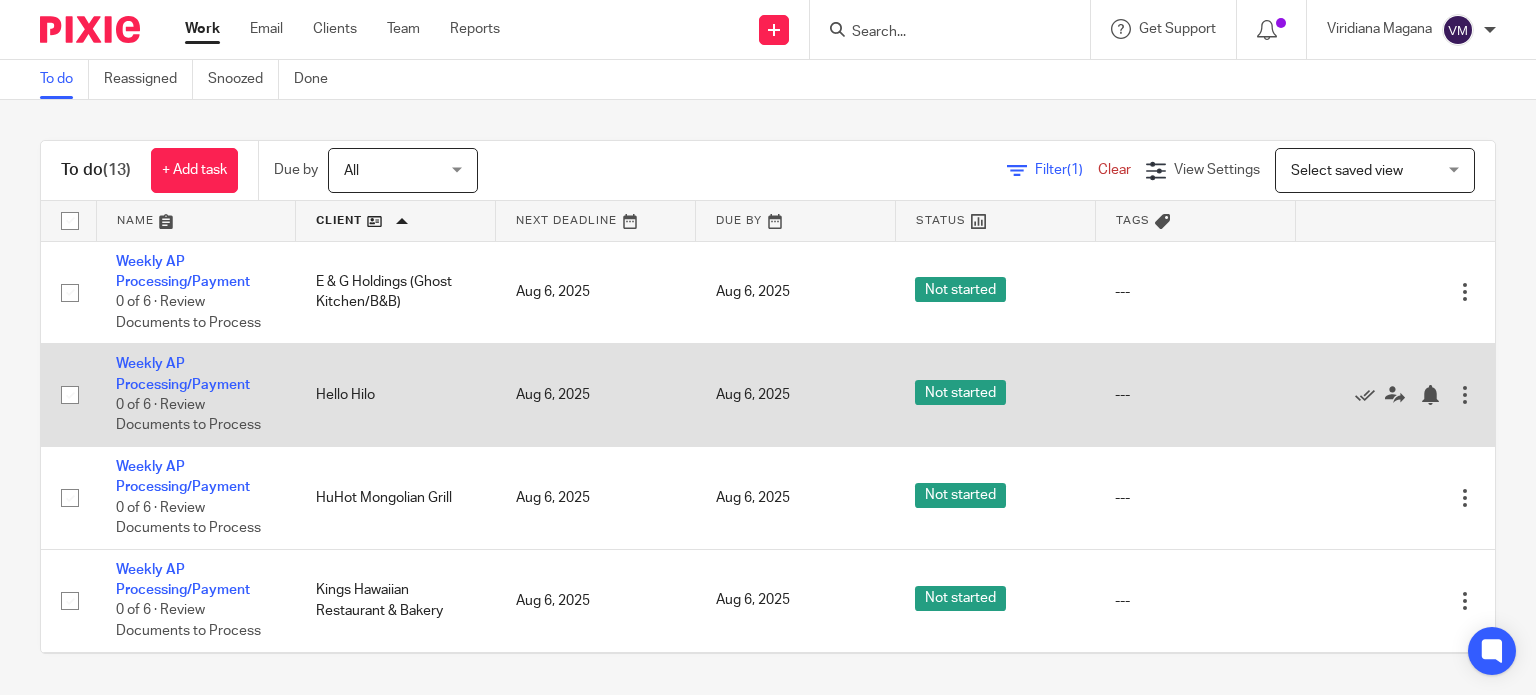 scroll, scrollTop: 0, scrollLeft: 0, axis: both 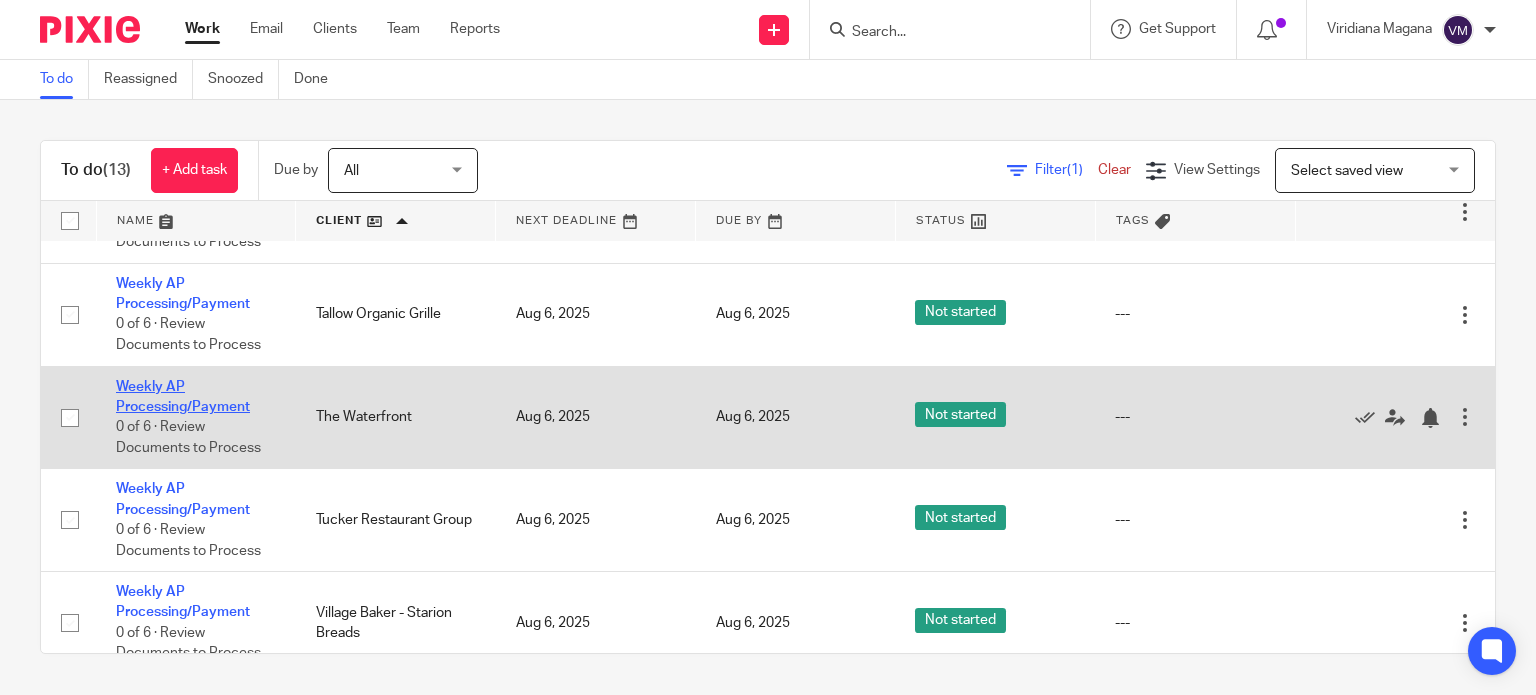 click on "Weekly AP Processing/Payment" at bounding box center [183, 397] 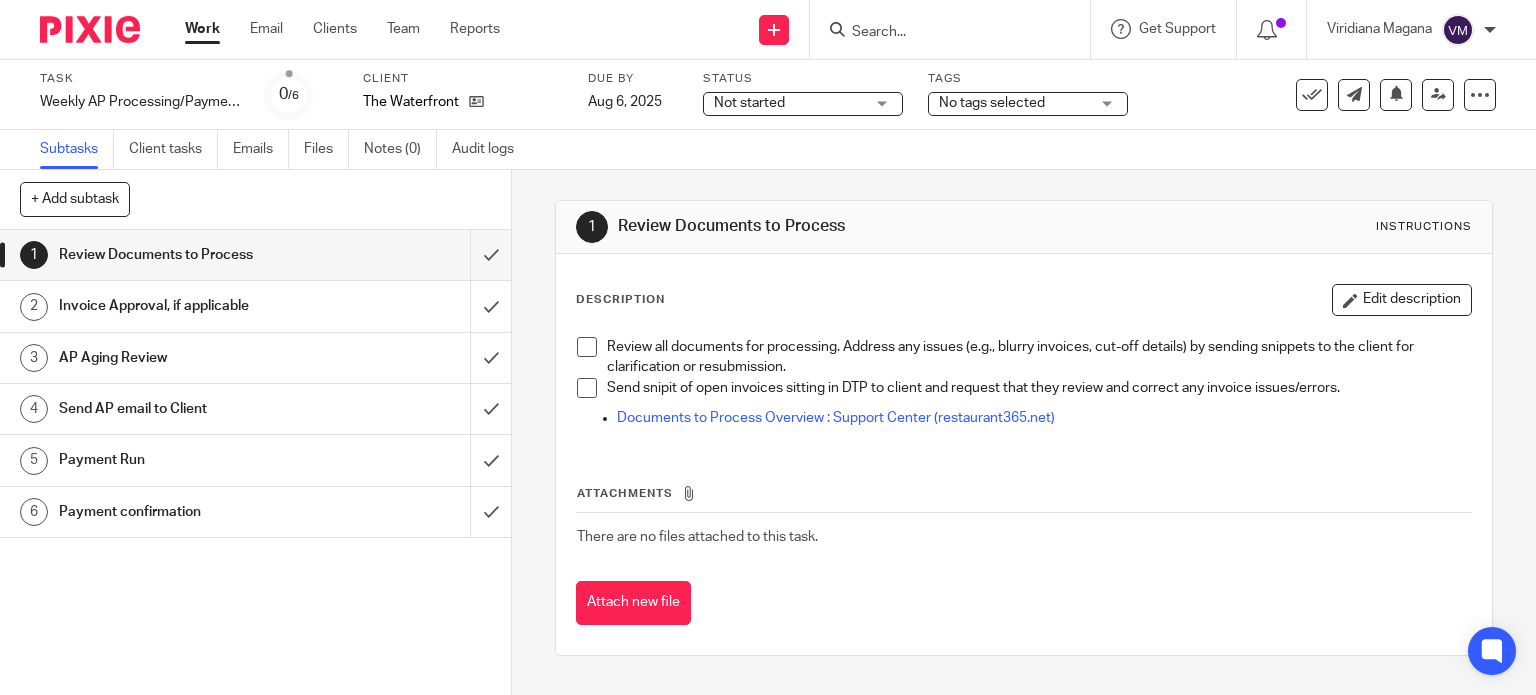 scroll, scrollTop: 0, scrollLeft: 0, axis: both 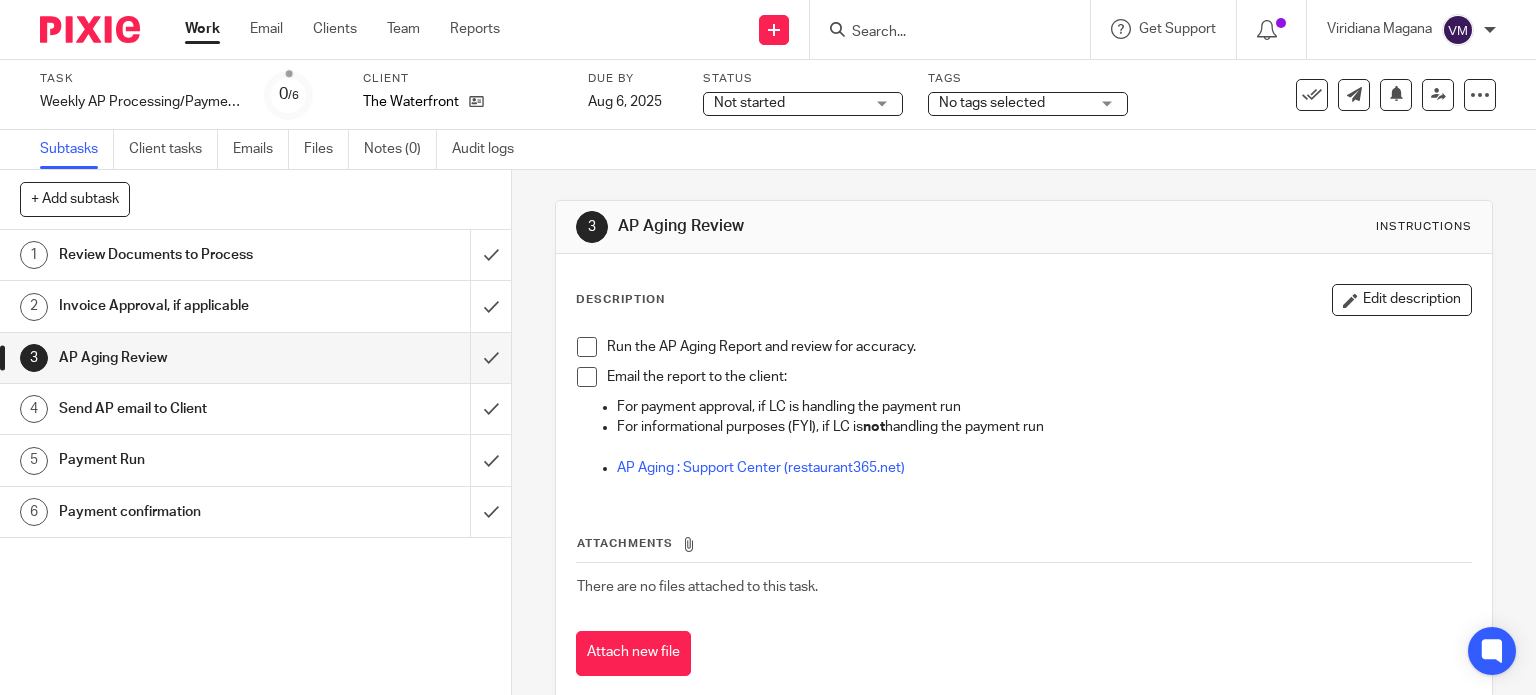 click on "4
Send AP email to Client" at bounding box center [235, 409] 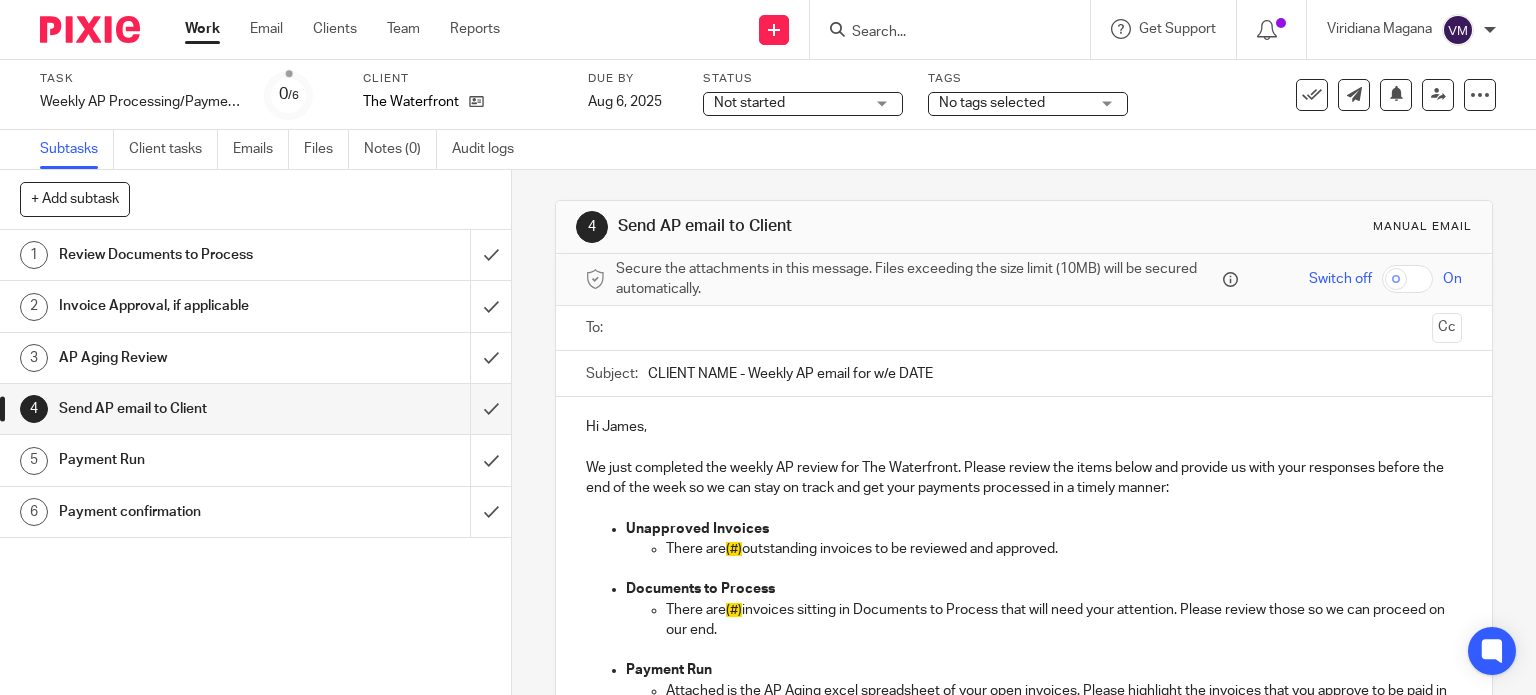 scroll, scrollTop: 0, scrollLeft: 0, axis: both 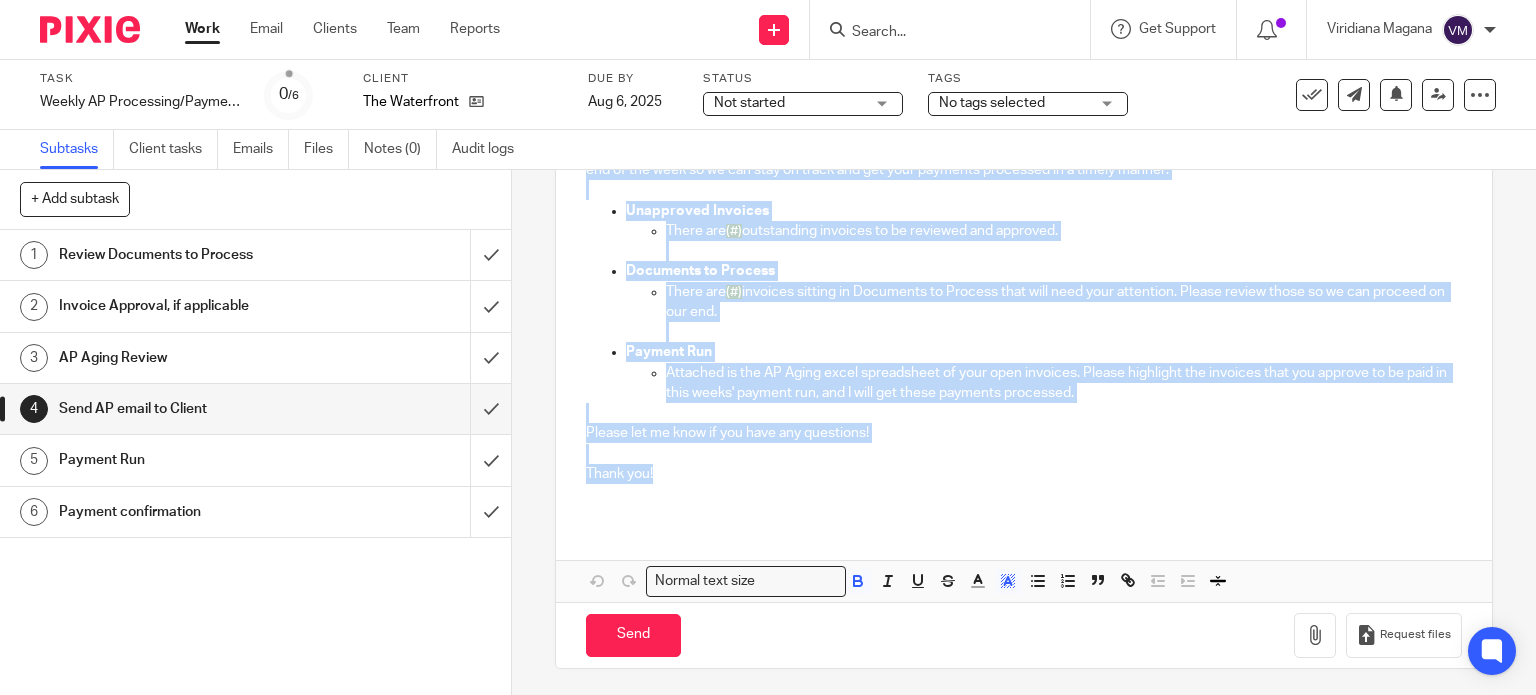 drag, startPoint x: 580, startPoint y: 325, endPoint x: 685, endPoint y: 478, distance: 185.56401 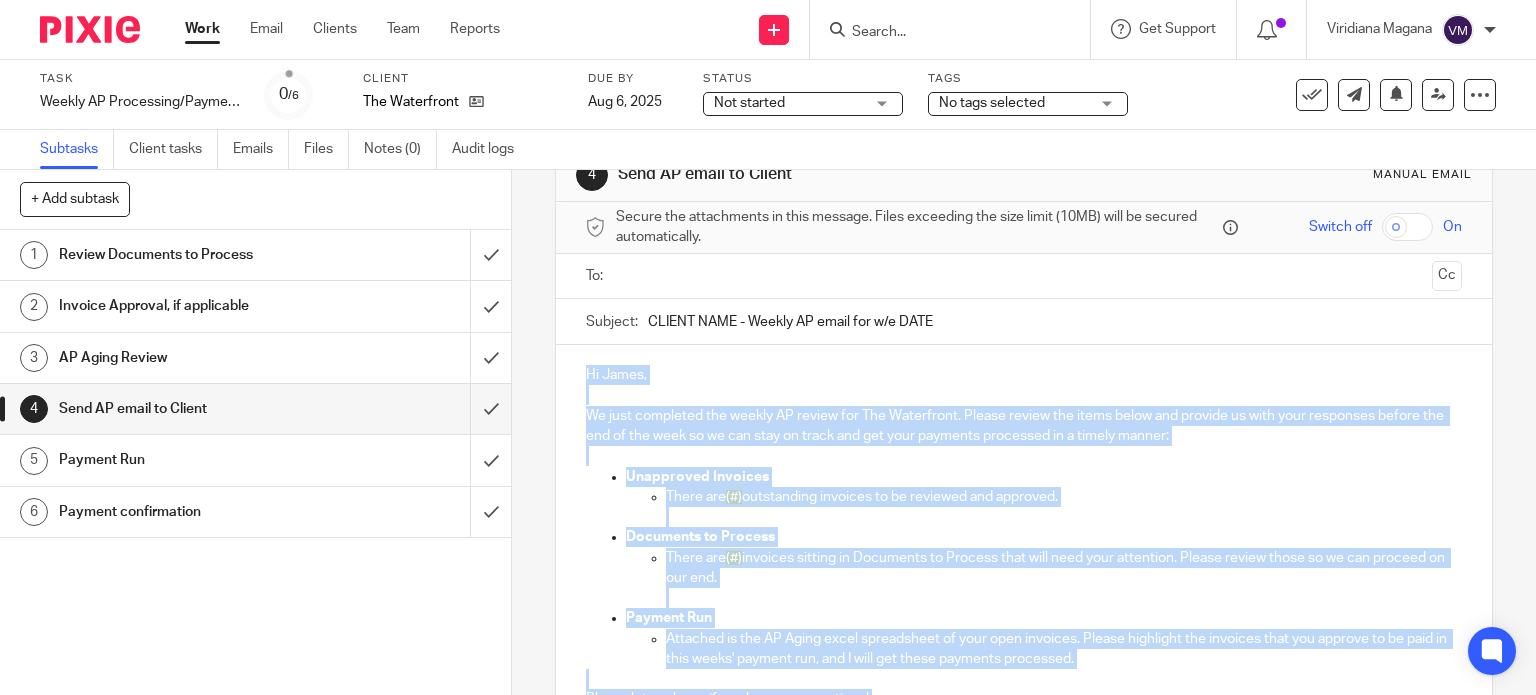 scroll, scrollTop: 0, scrollLeft: 0, axis: both 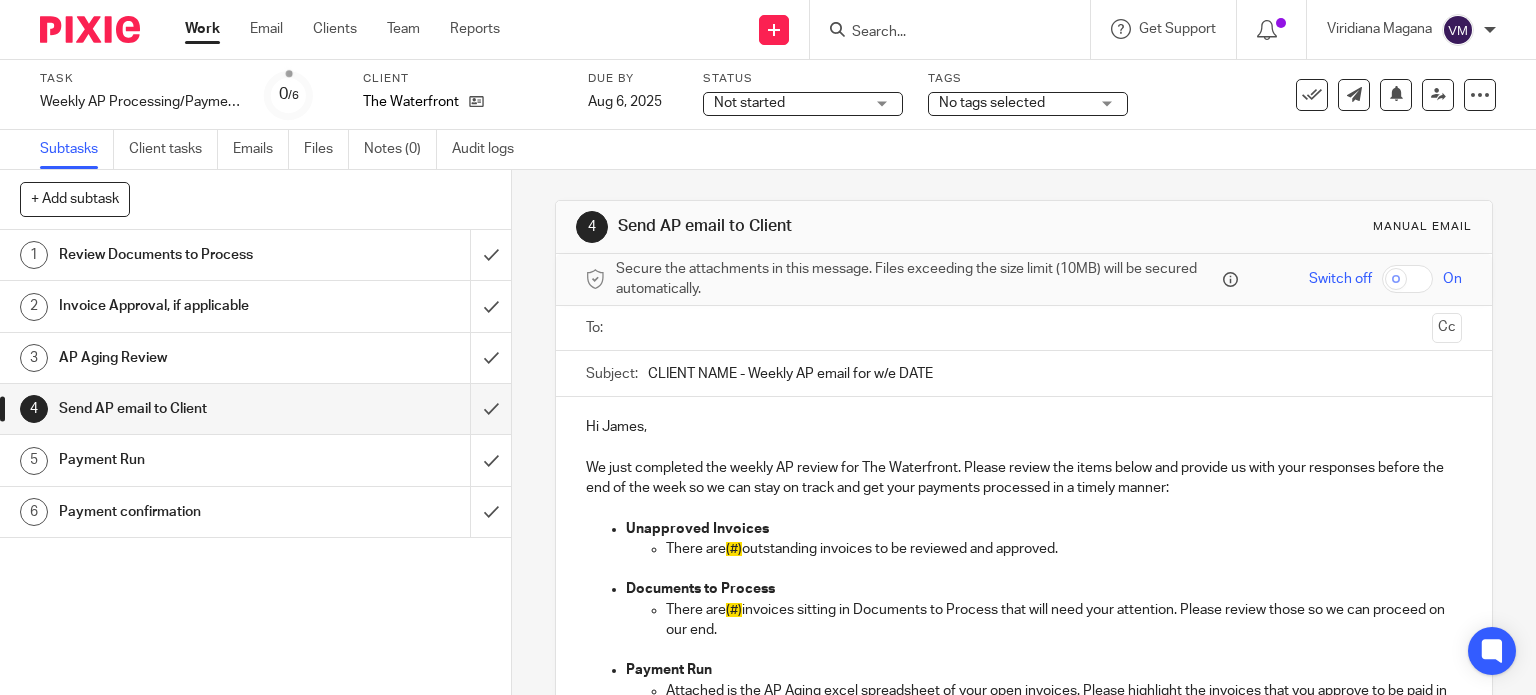 drag, startPoint x: 940, startPoint y: 369, endPoint x: 632, endPoint y: 371, distance: 308.0065 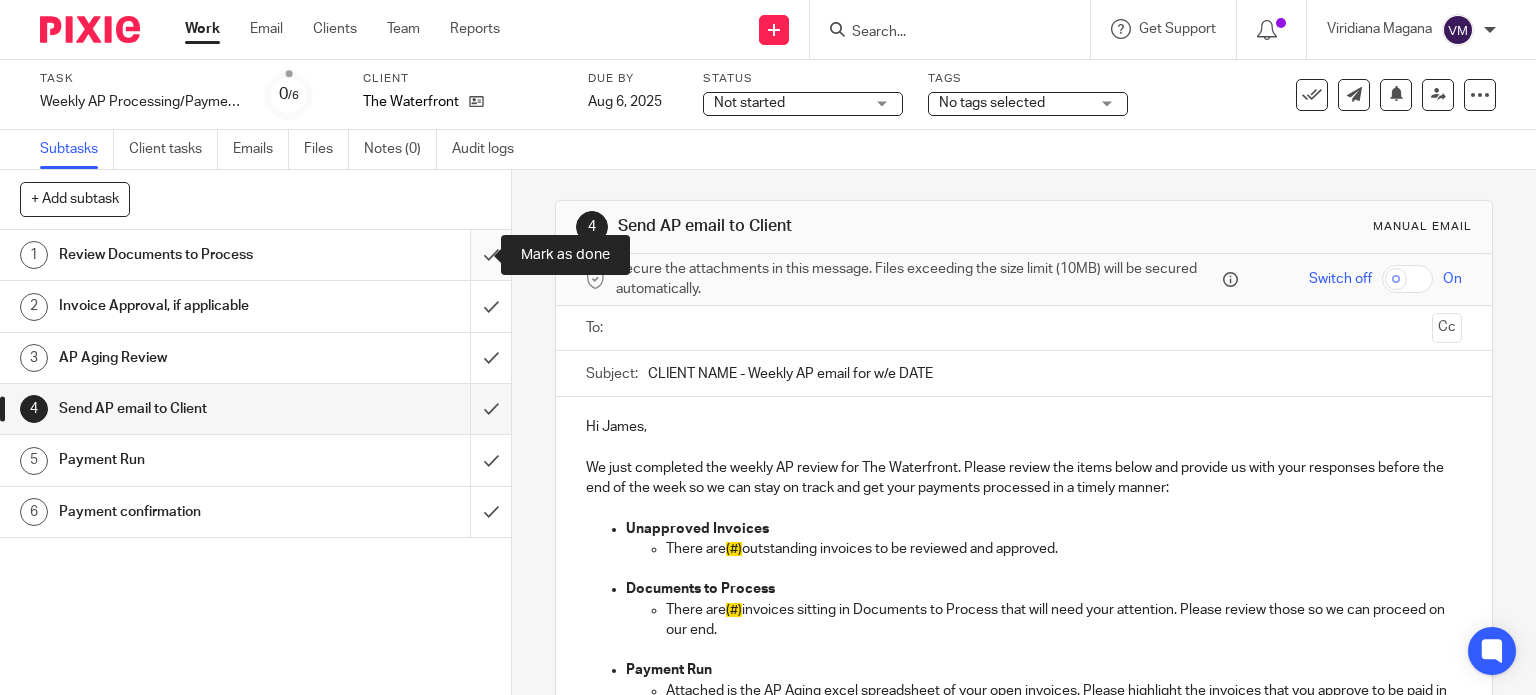 click at bounding box center [255, 255] 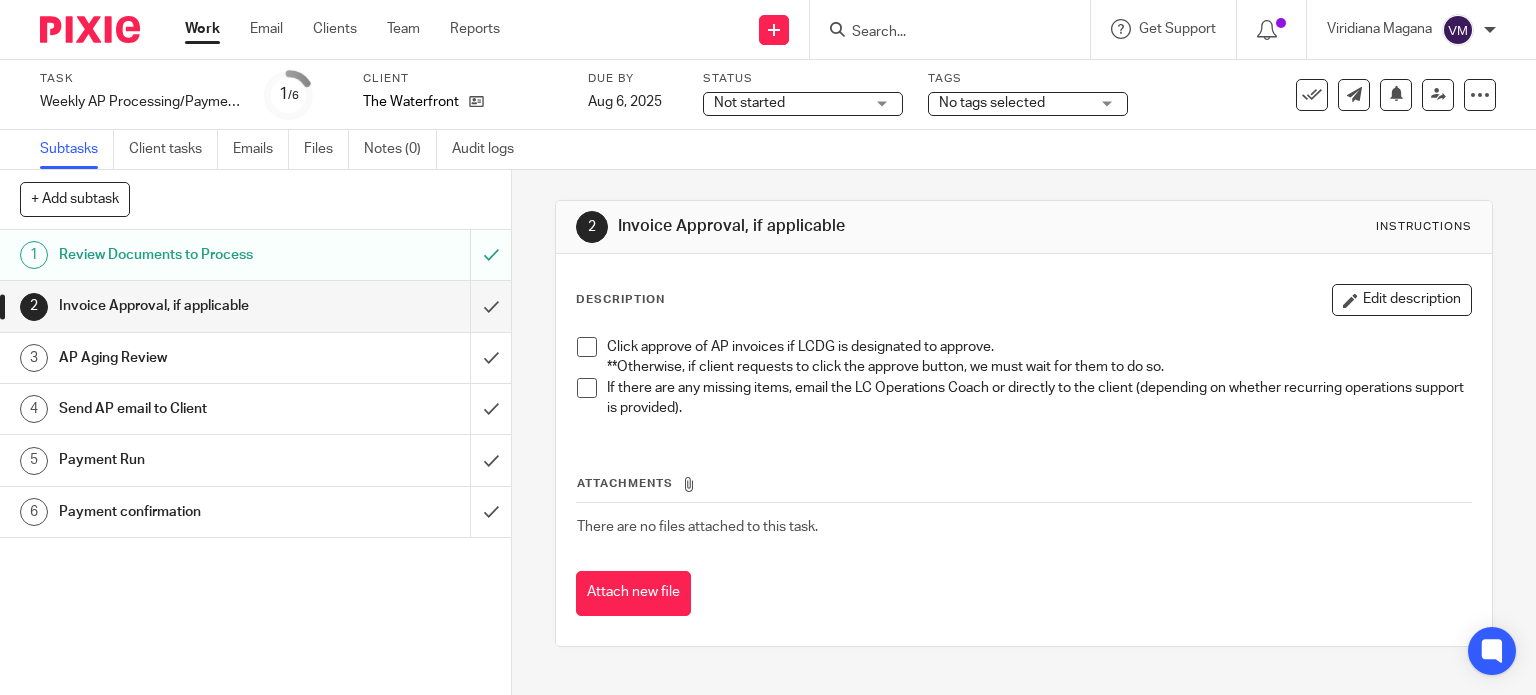 scroll, scrollTop: 0, scrollLeft: 0, axis: both 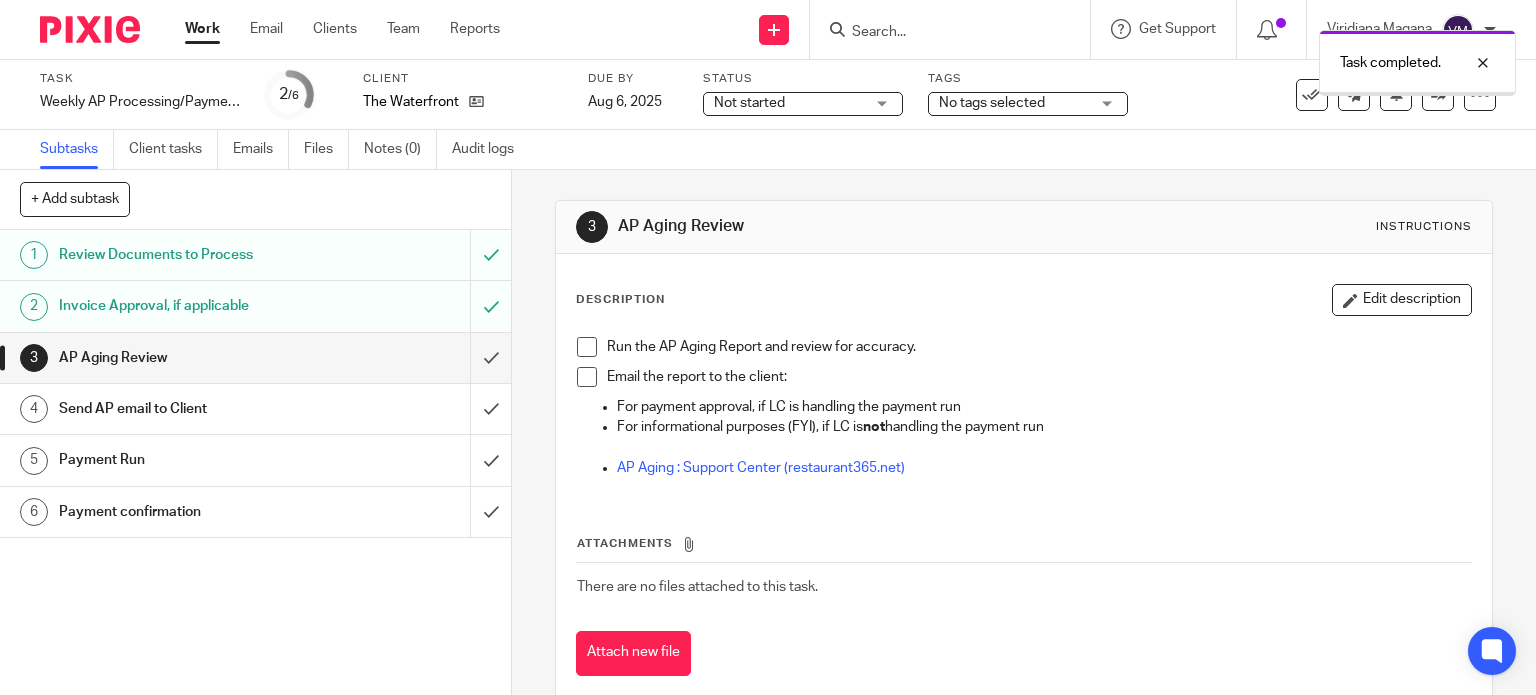 click at bounding box center (255, 358) 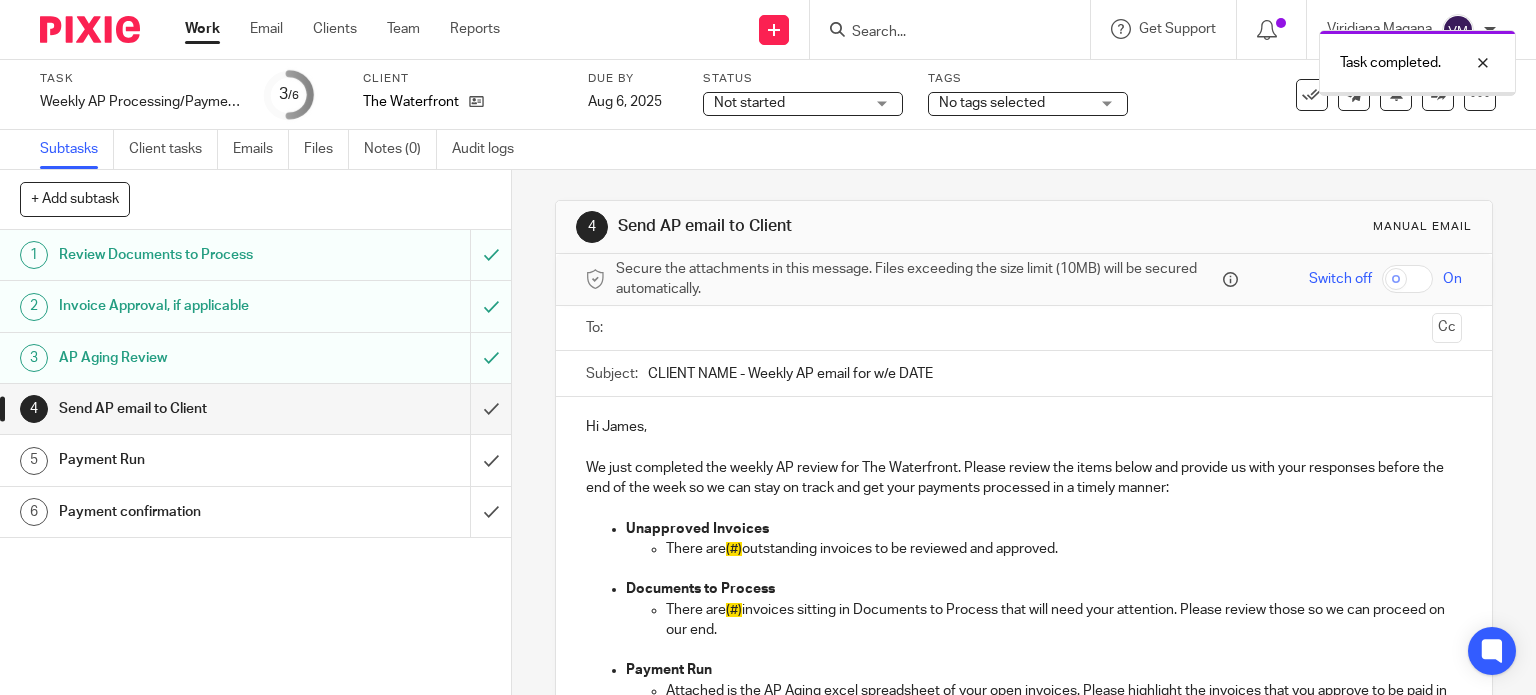 click at bounding box center [255, 409] 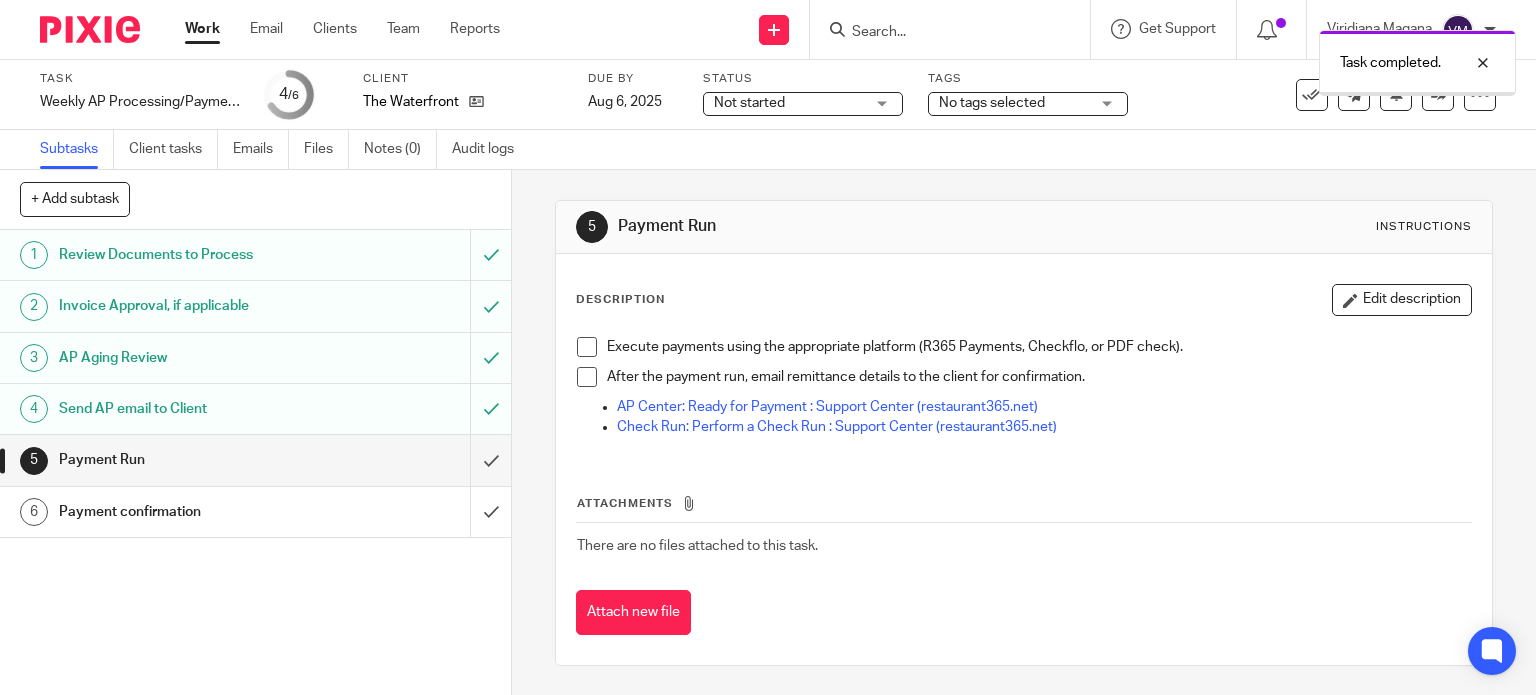 scroll, scrollTop: 0, scrollLeft: 0, axis: both 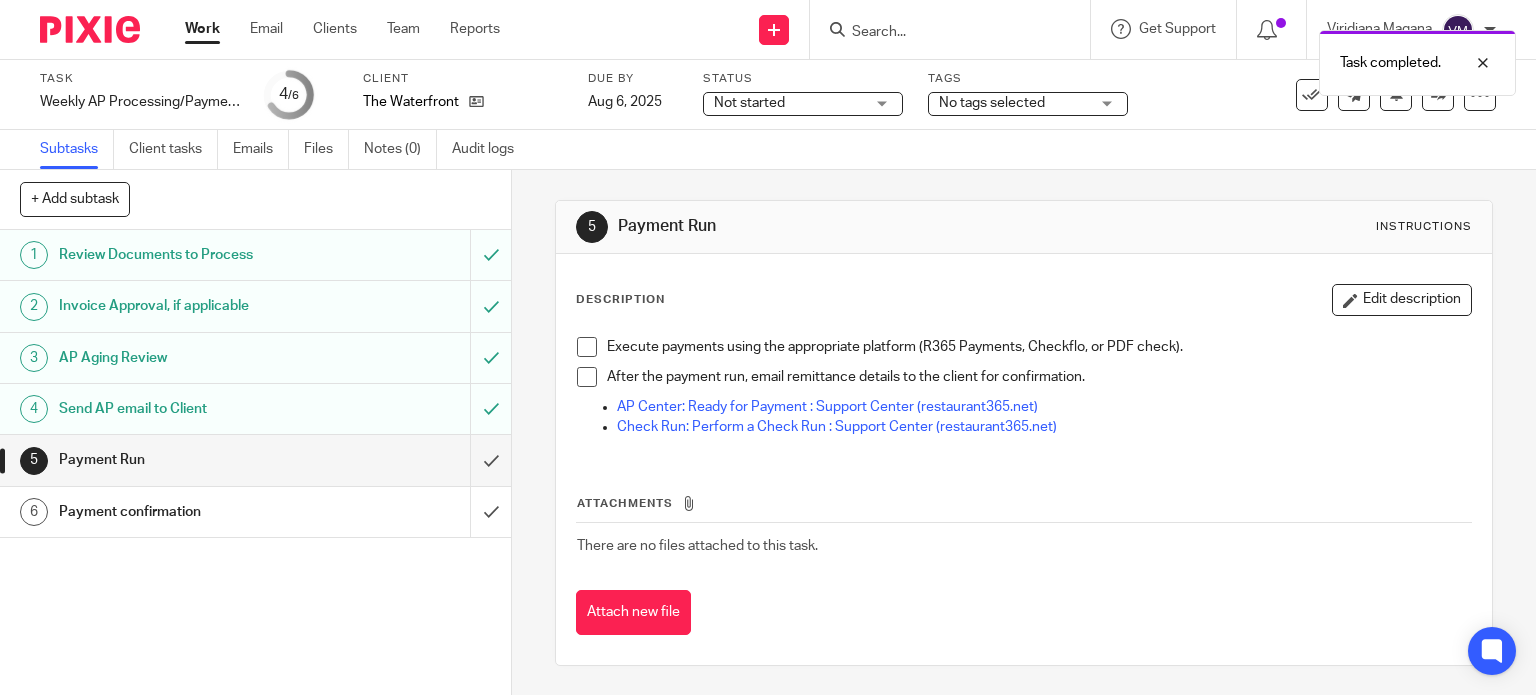 click on "Work" at bounding box center [202, 29] 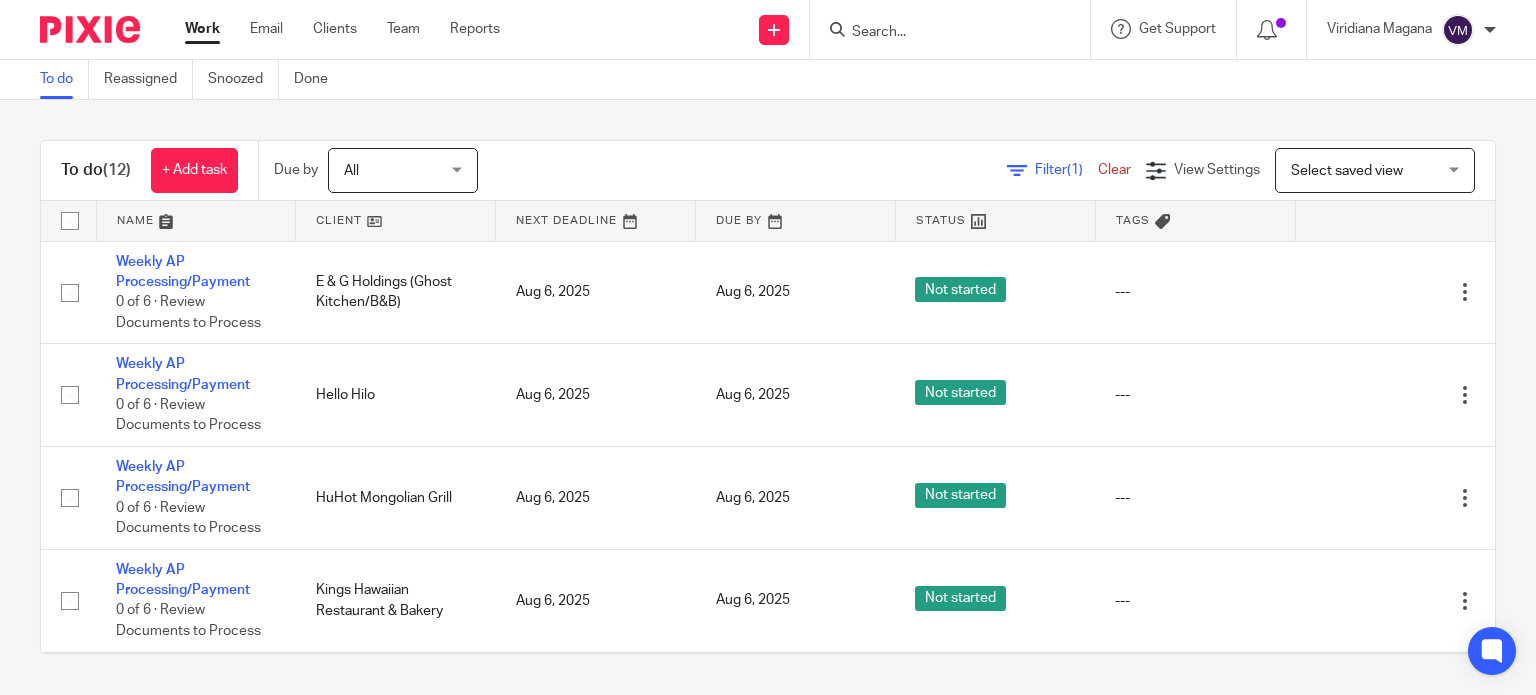 scroll, scrollTop: 0, scrollLeft: 0, axis: both 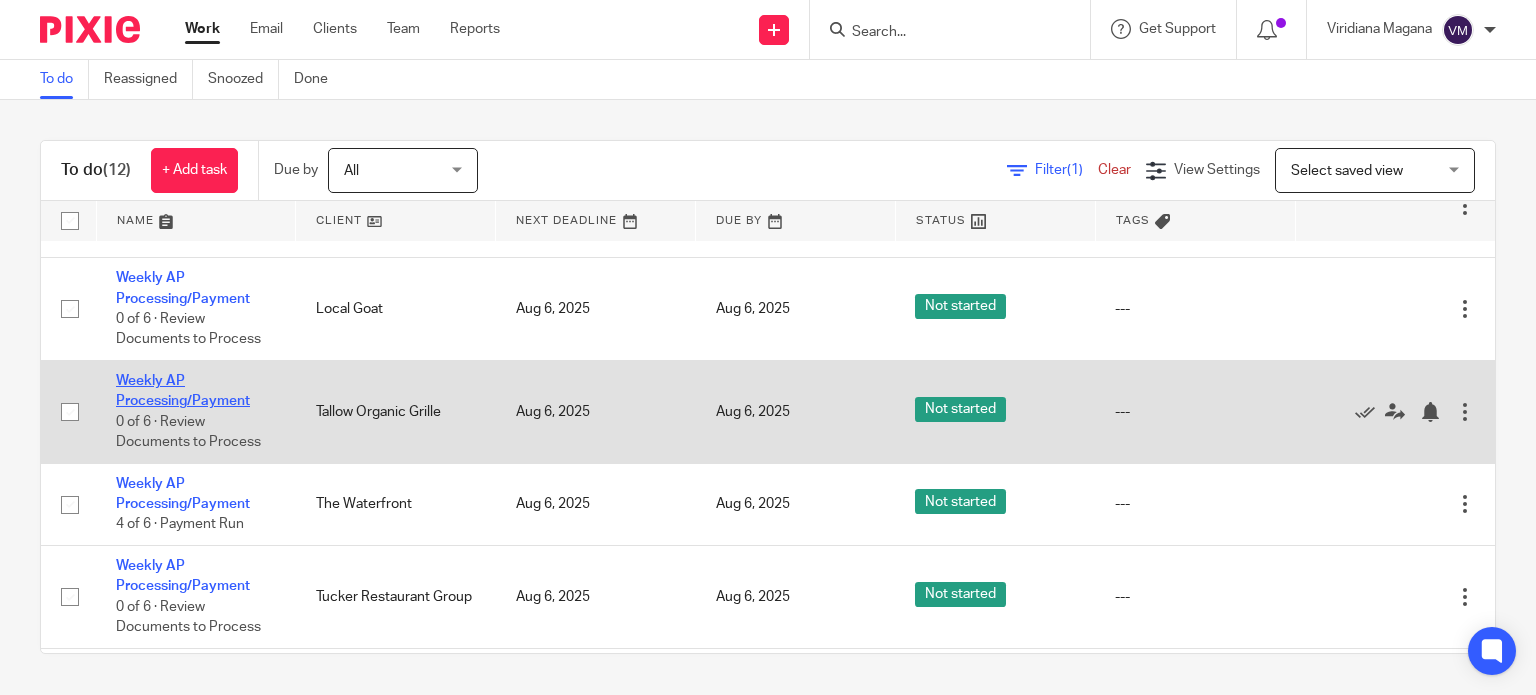 click on "Weekly AP Processing/Payment" at bounding box center [183, 391] 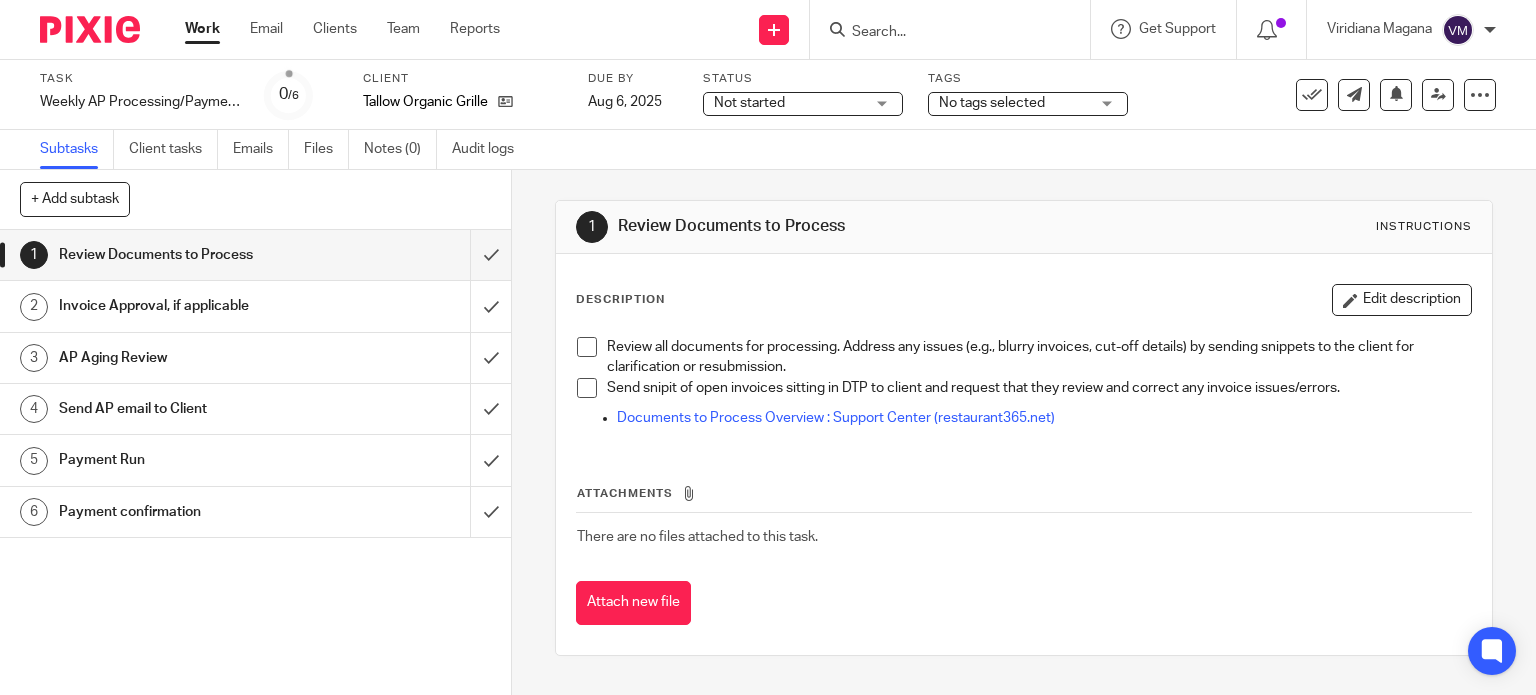 scroll, scrollTop: 0, scrollLeft: 0, axis: both 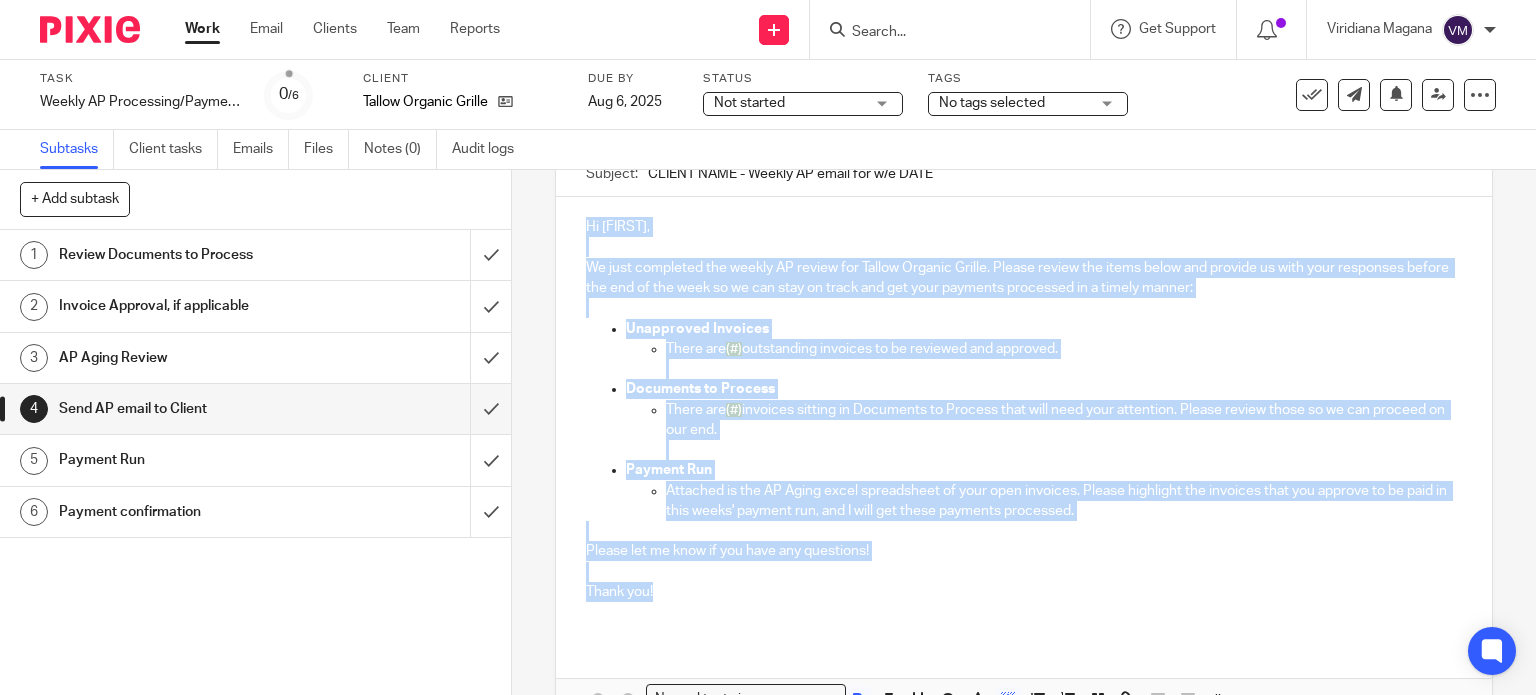 drag, startPoint x: 592, startPoint y: 229, endPoint x: 661, endPoint y: 590, distance: 367.53503 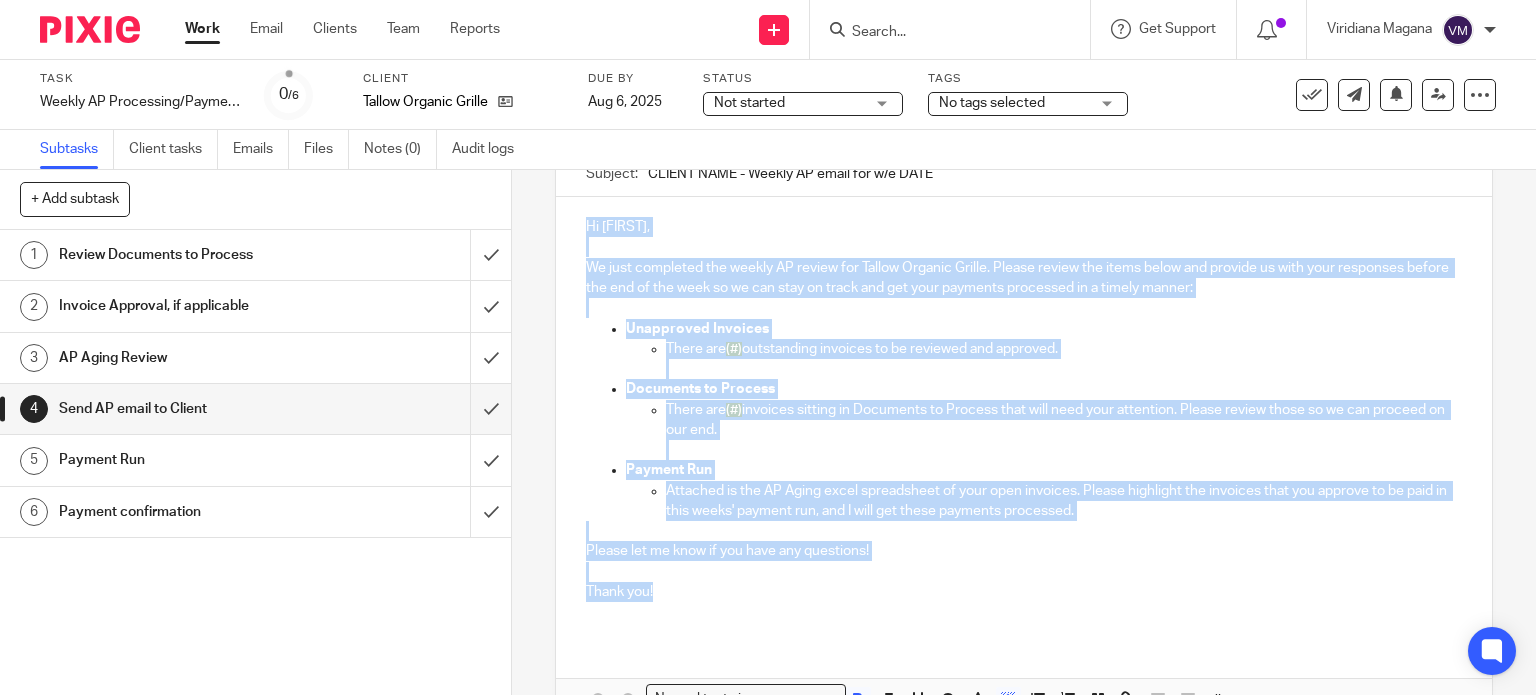 click on "Hi Graham, We just completed the weekly AP review for Tallow Organic Grille. Please review the items below and provide us with your responses before the end of the week so we can stay on track and get your payments processed in a timely manner: Unapproved Invoices There are  (#)  outstanding invoices to be reviewed and approved. Documents to Process There are  (#)  invoices sitting in Documents to Process that will need your attention. Please review those so we can proceed on our end. Payment Run Attached is the AP Aging excel spreadsheet of your open invoices. Please highlight the invoices that you approve to be paid in this weeks' payment run, and I will get these payments processed. Please let me know if you have any questions! Thank you!" at bounding box center (1024, 417) 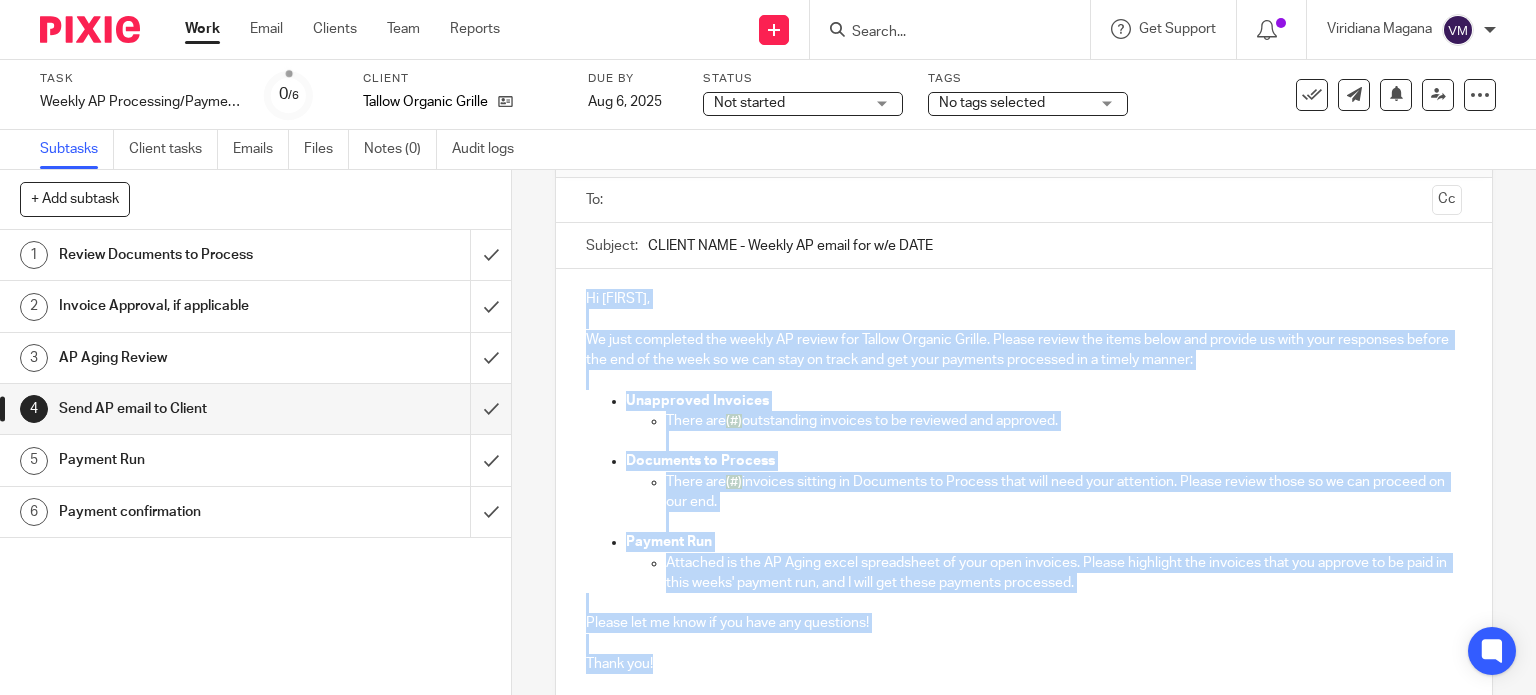 scroll, scrollTop: 100, scrollLeft: 0, axis: vertical 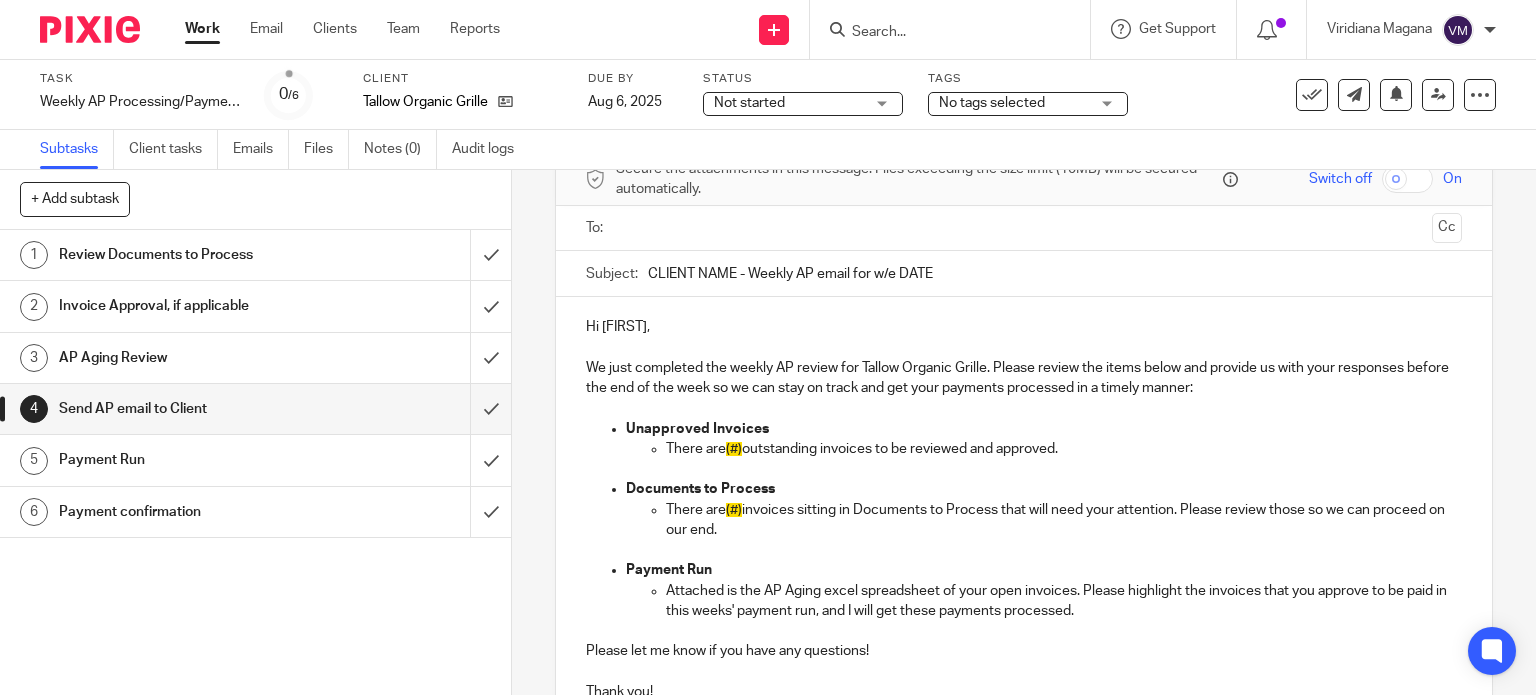 drag, startPoint x: 933, startPoint y: 277, endPoint x: 639, endPoint y: 291, distance: 294.33313 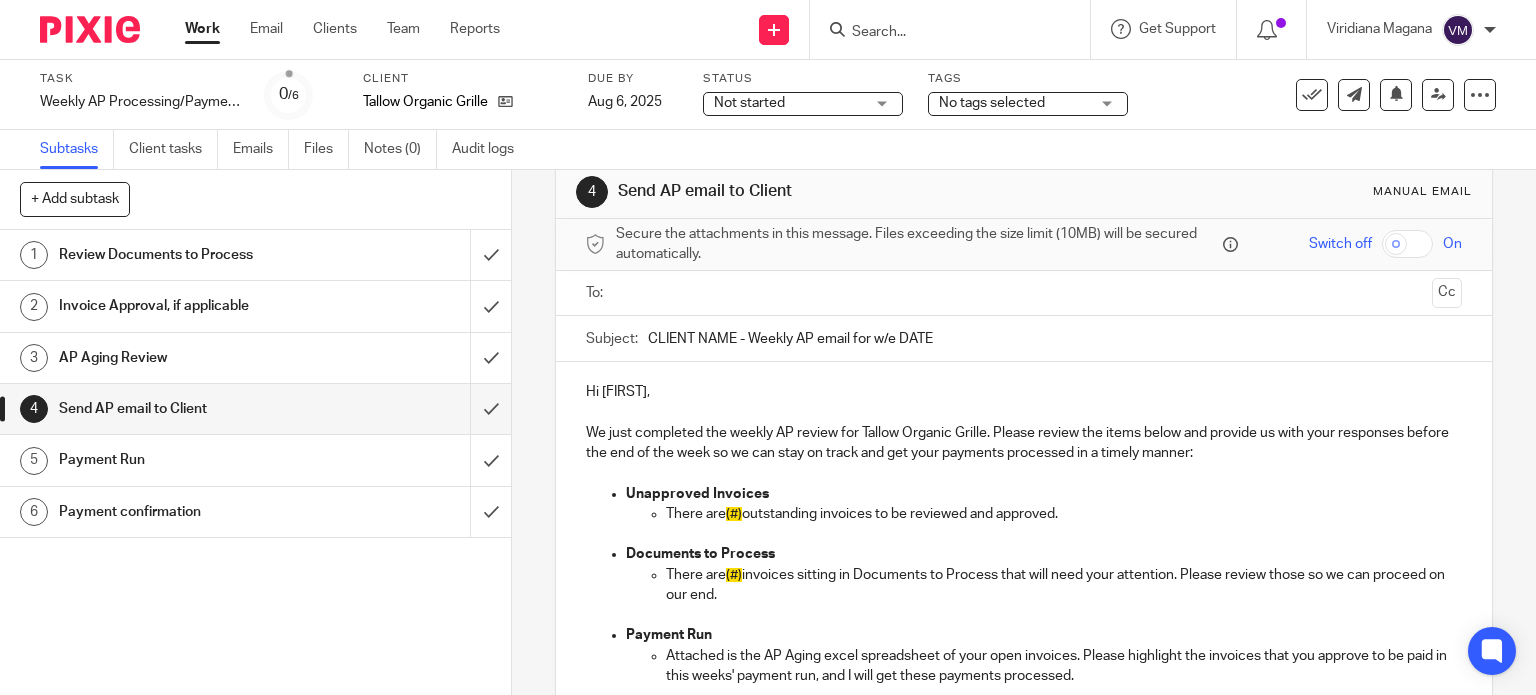 scroll, scrollTop: 0, scrollLeft: 0, axis: both 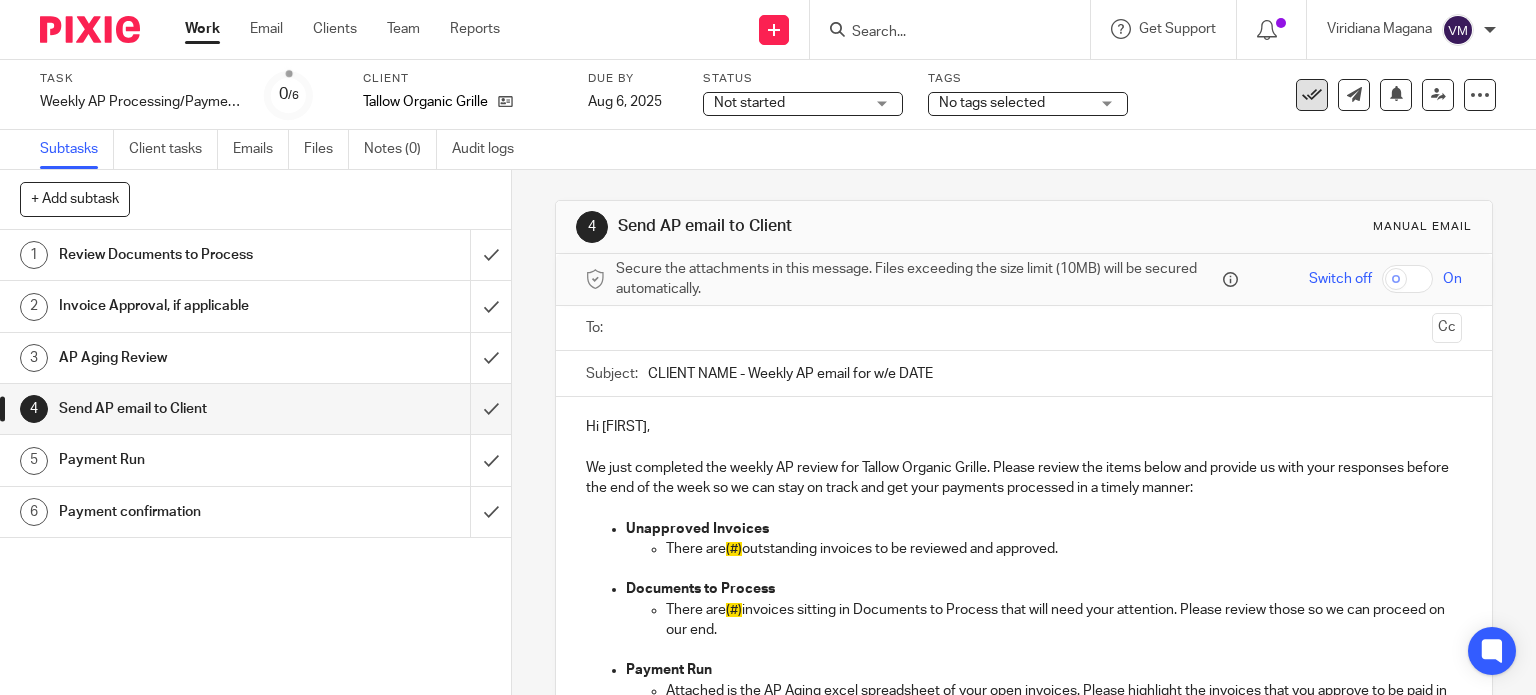 click at bounding box center [1312, 95] 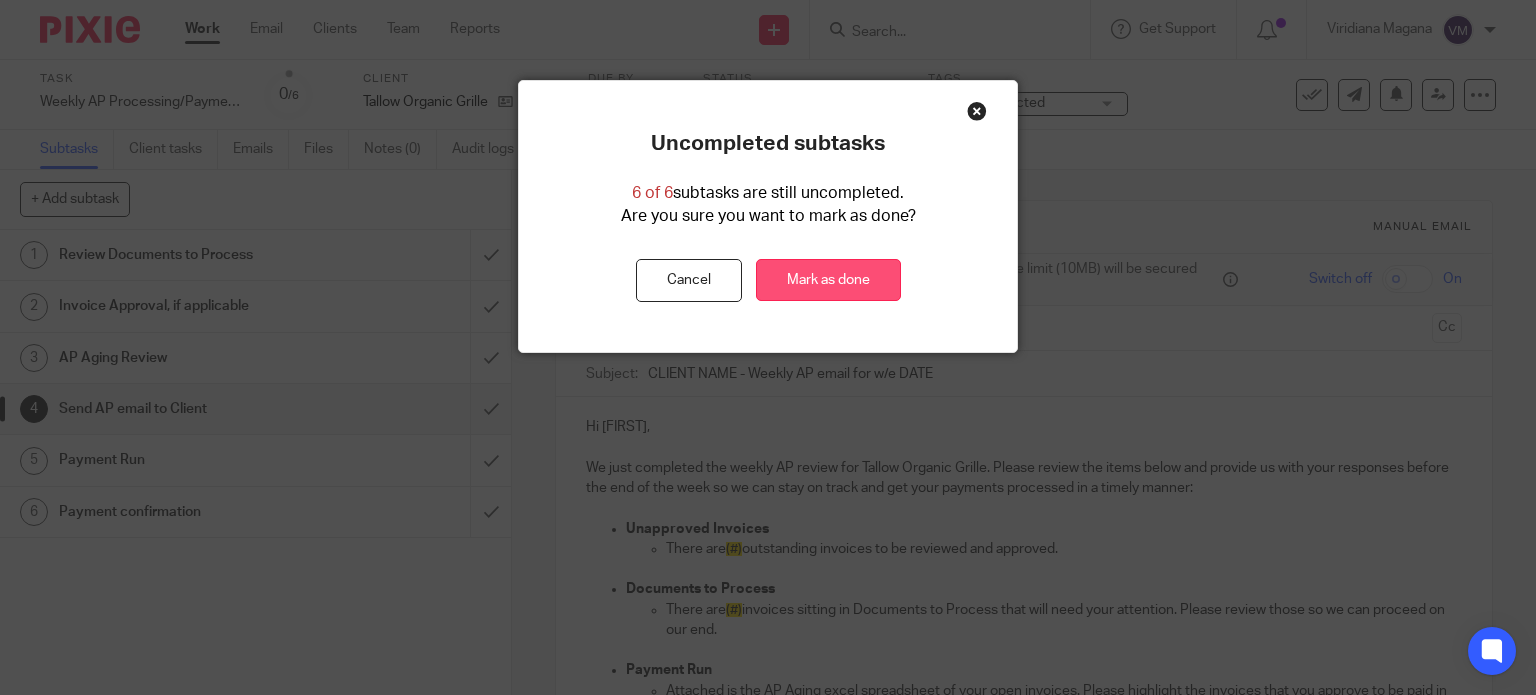 click on "Mark as done" at bounding box center [828, 280] 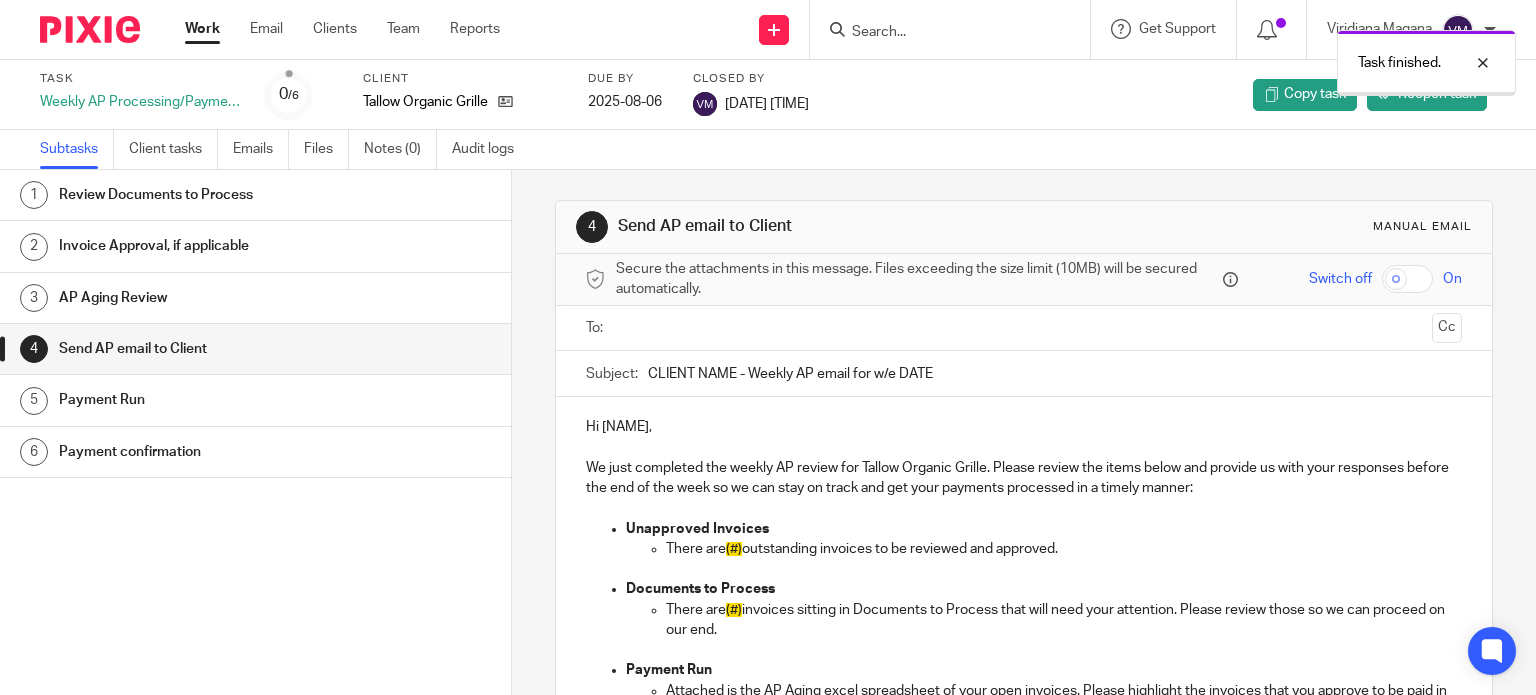 scroll, scrollTop: 0, scrollLeft: 0, axis: both 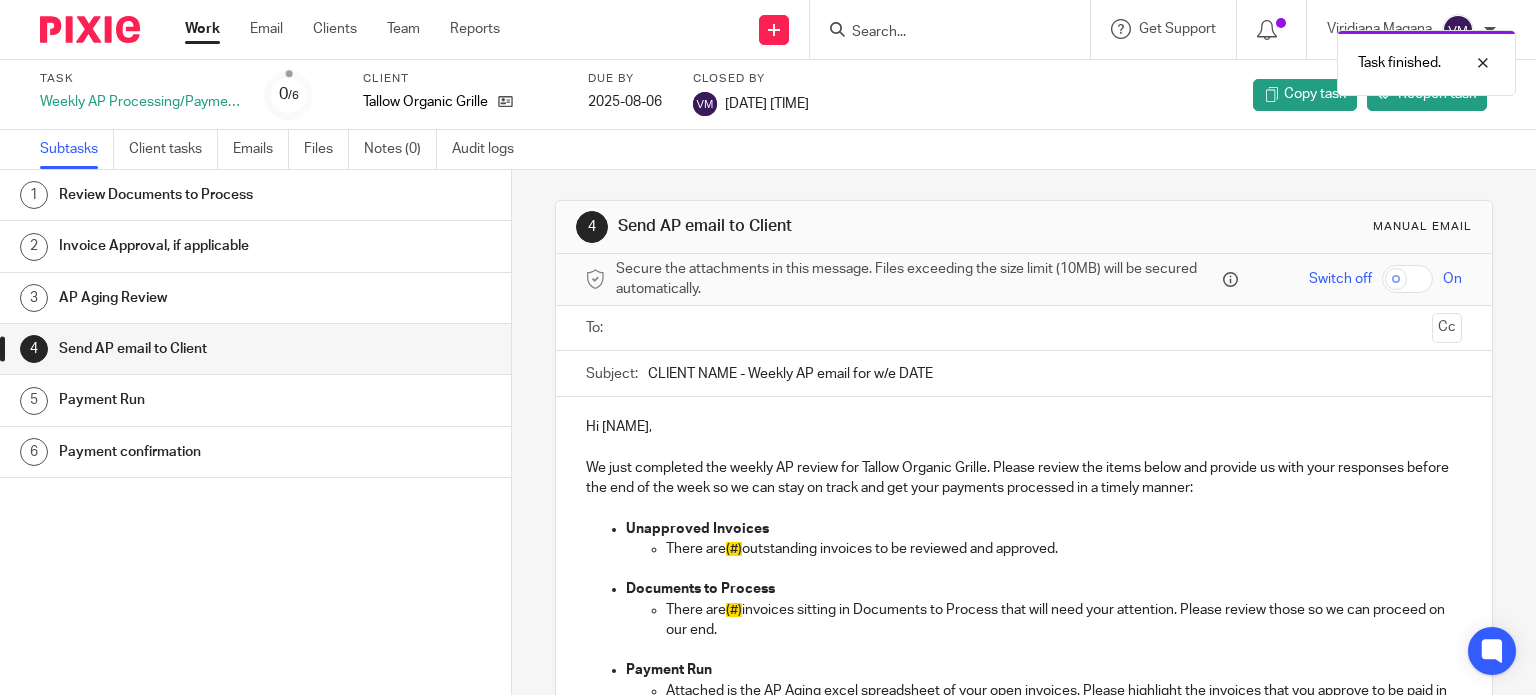 click on "Work" at bounding box center [202, 29] 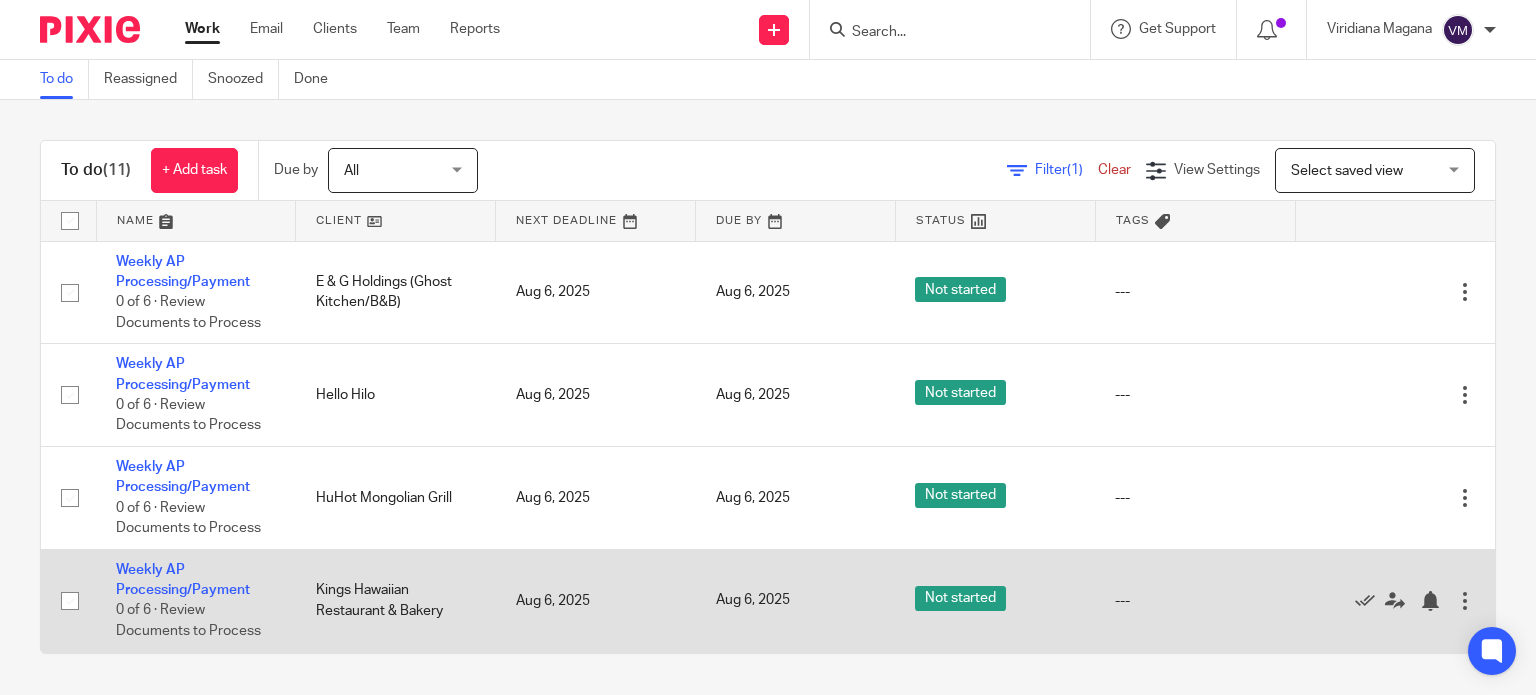 scroll, scrollTop: 0, scrollLeft: 0, axis: both 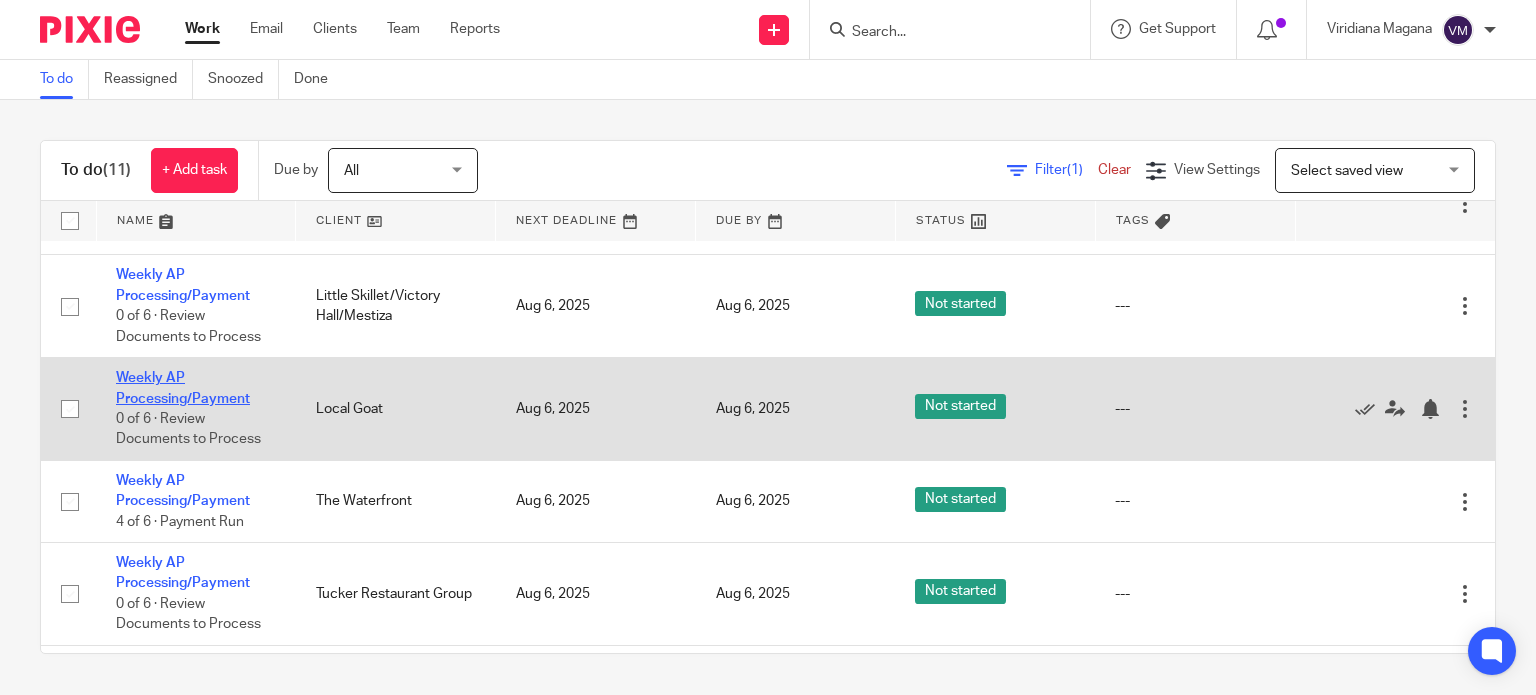 click on "Weekly AP Processing/Payment" at bounding box center (183, 388) 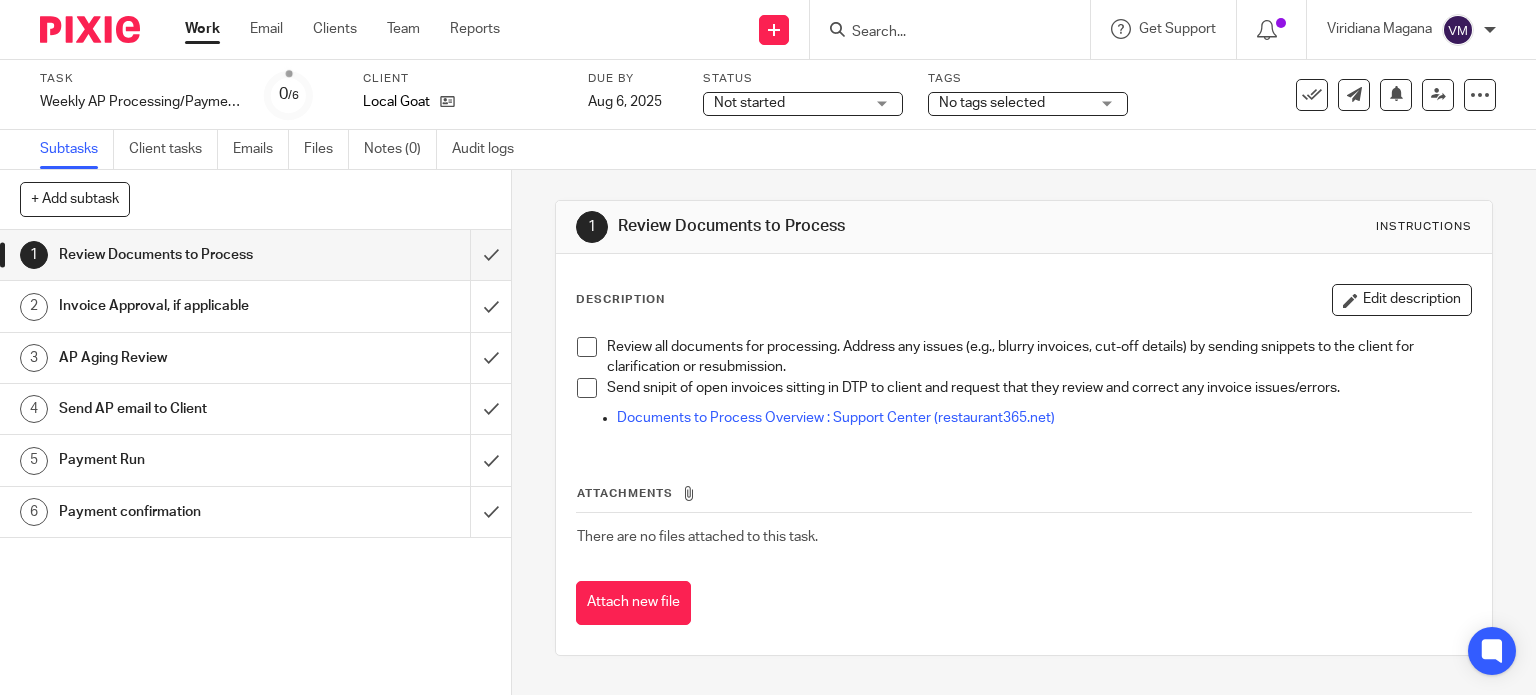 scroll, scrollTop: 0, scrollLeft: 0, axis: both 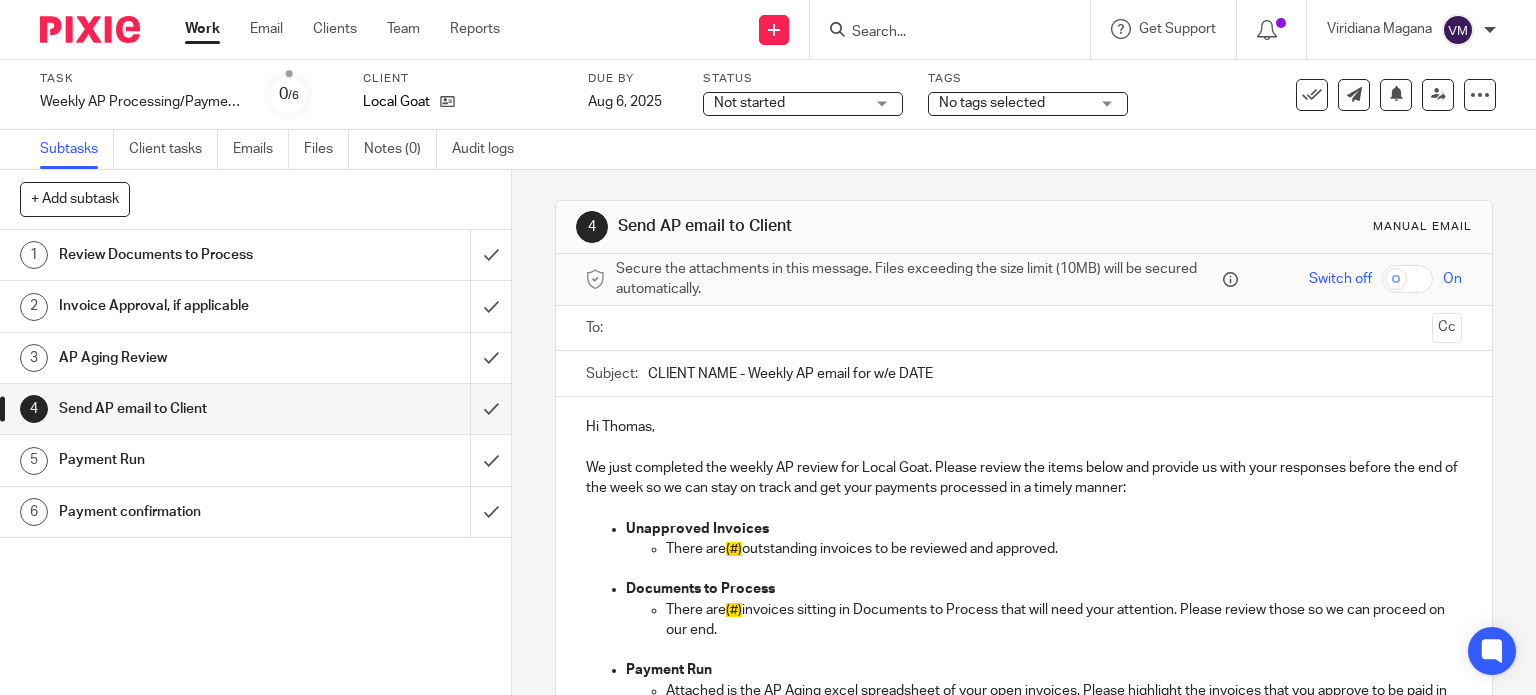 drag, startPoint x: 963, startPoint y: 376, endPoint x: 637, endPoint y: 375, distance: 326.00153 